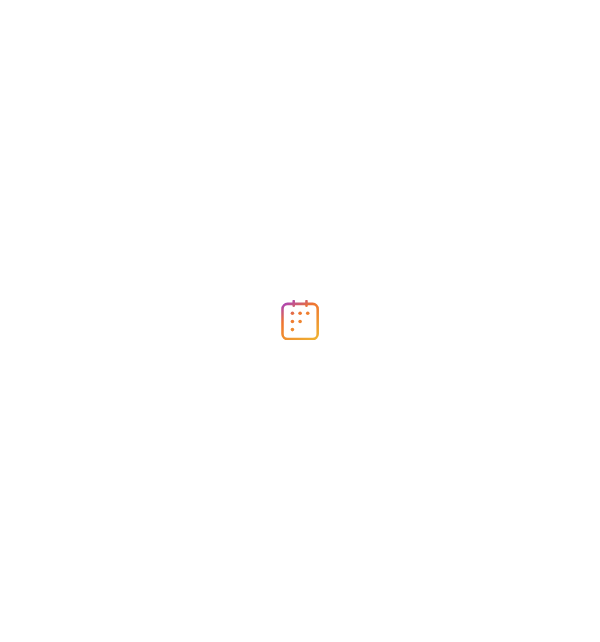 scroll, scrollTop: 0, scrollLeft: 0, axis: both 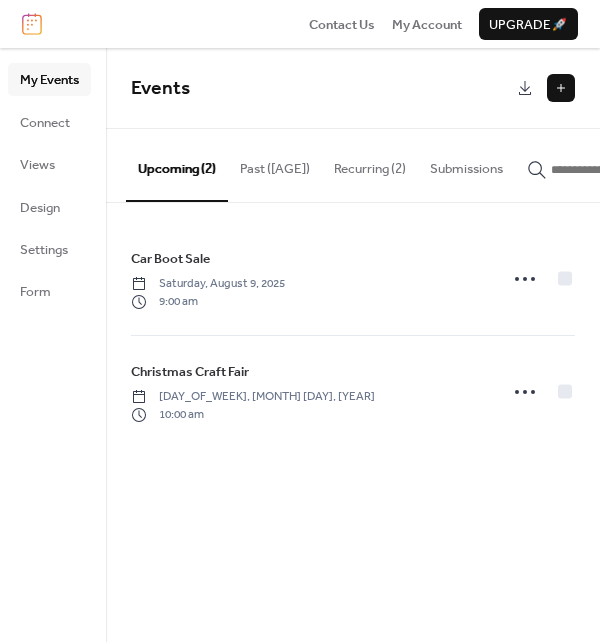 click at bounding box center (561, 88) 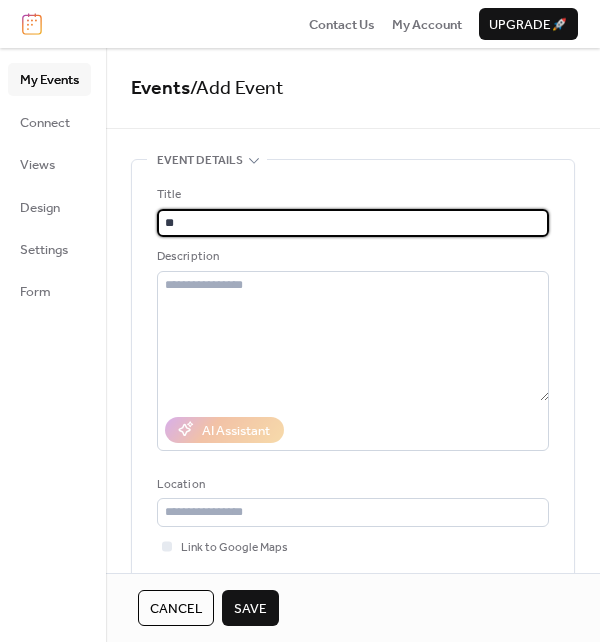 type on "*" 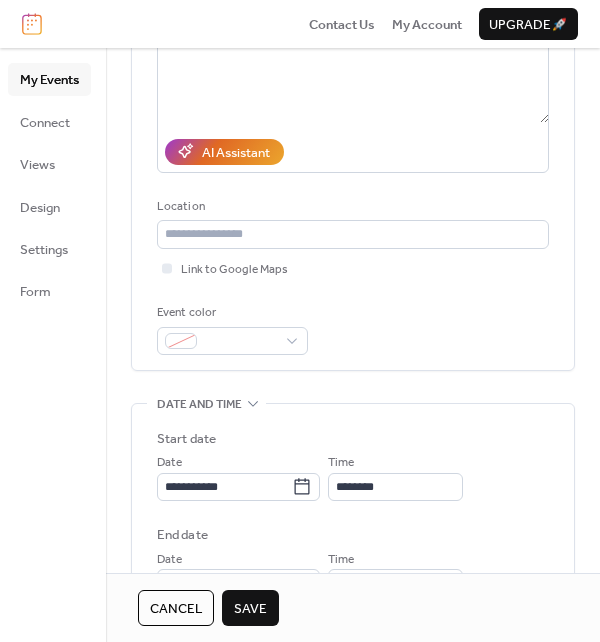 scroll, scrollTop: 400, scrollLeft: 0, axis: vertical 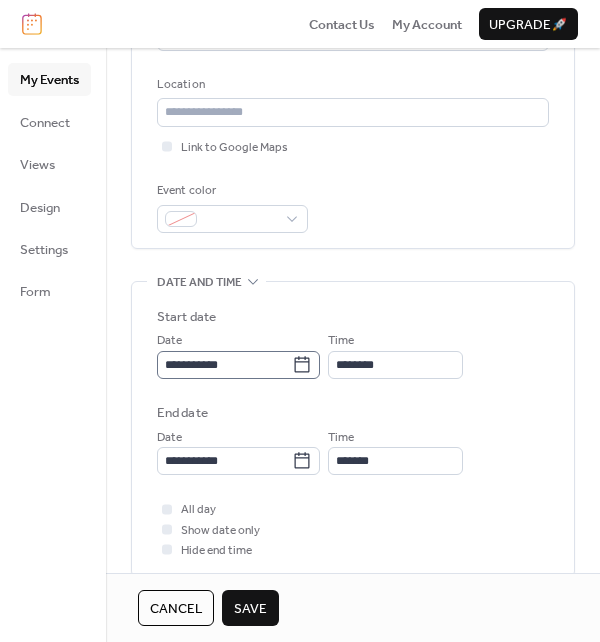 type on "**********" 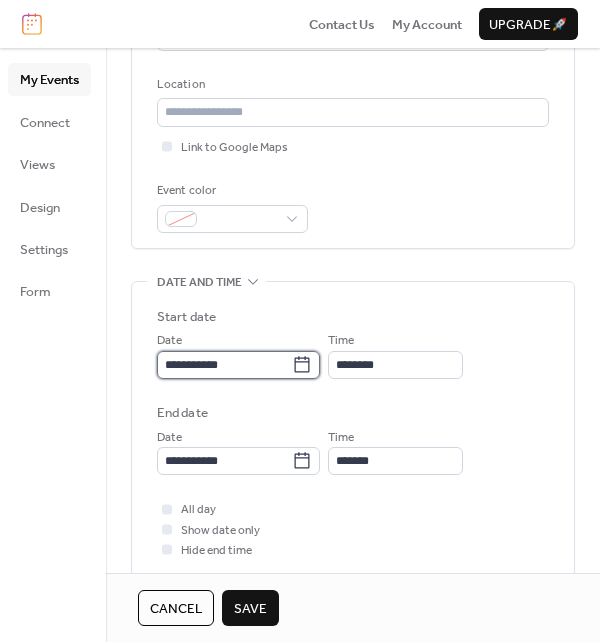 click on "**********" at bounding box center (224, 365) 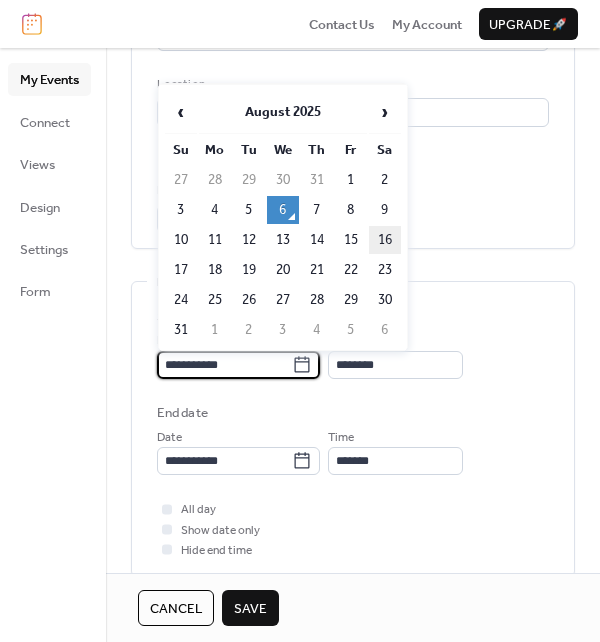 click on "16" at bounding box center [385, 240] 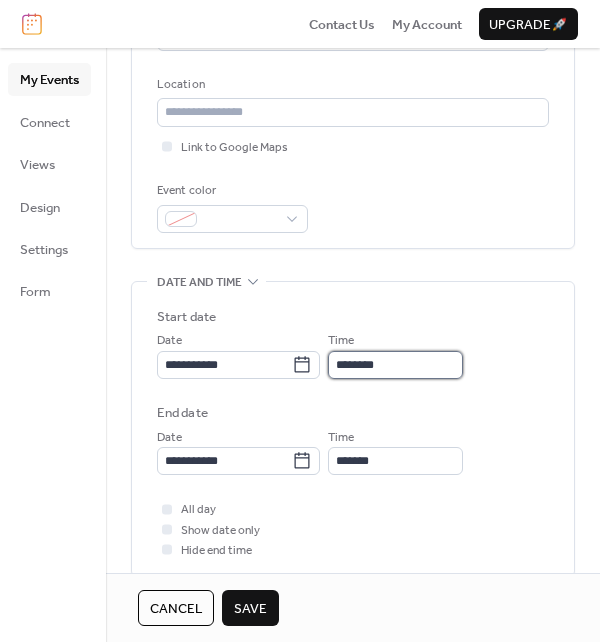 click on "********" at bounding box center [395, 365] 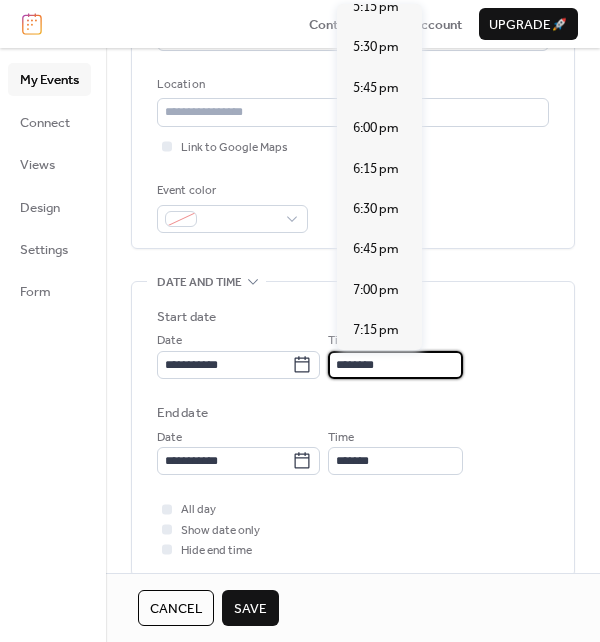 scroll, scrollTop: 2839, scrollLeft: 0, axis: vertical 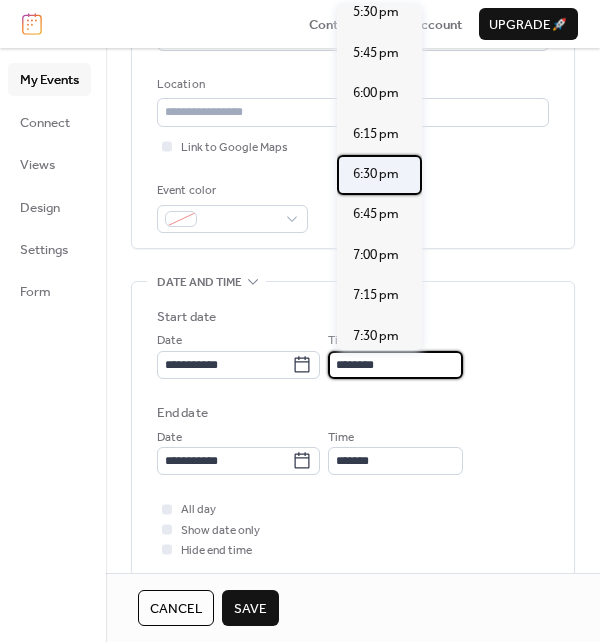 click on "6:30 pm" at bounding box center [376, 174] 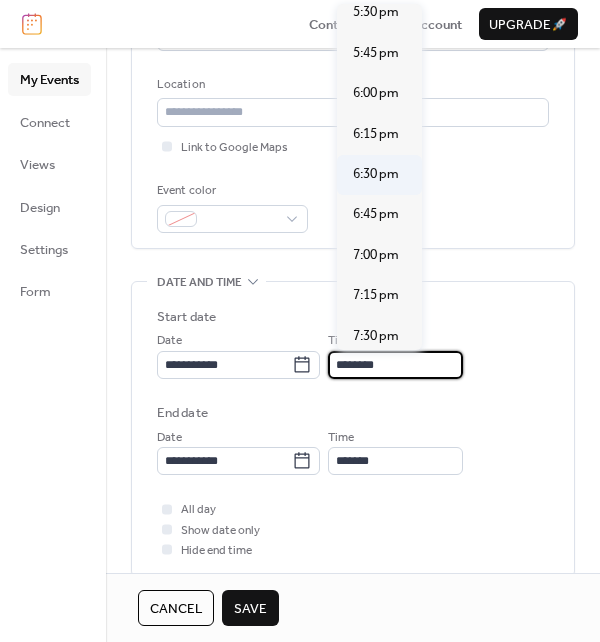 type on "*******" 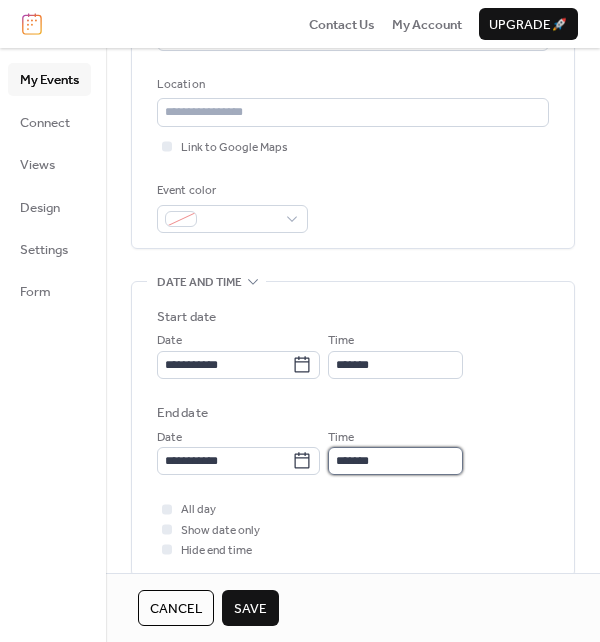 click on "*******" at bounding box center [395, 461] 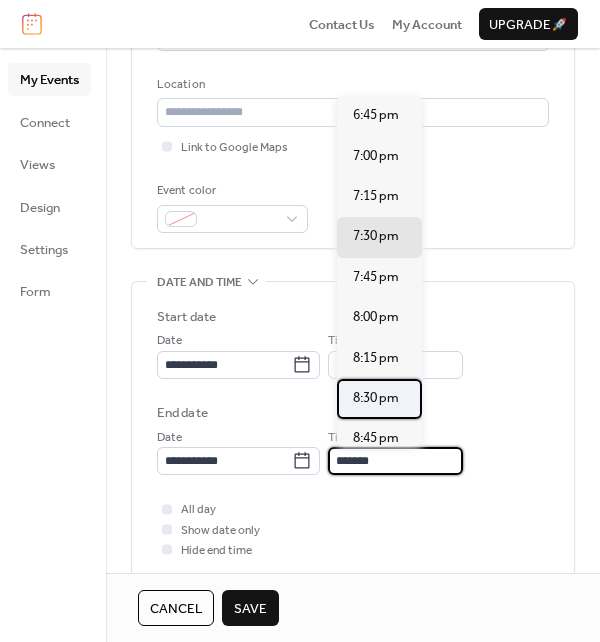 click on "8:30 pm" at bounding box center (376, 398) 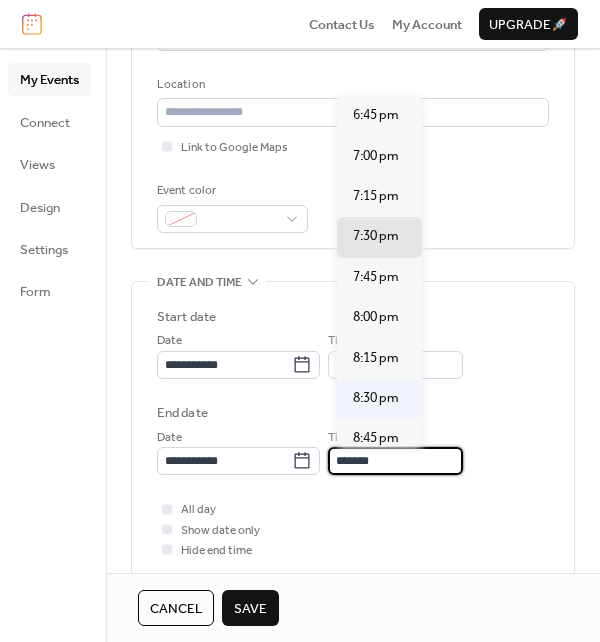 type on "*******" 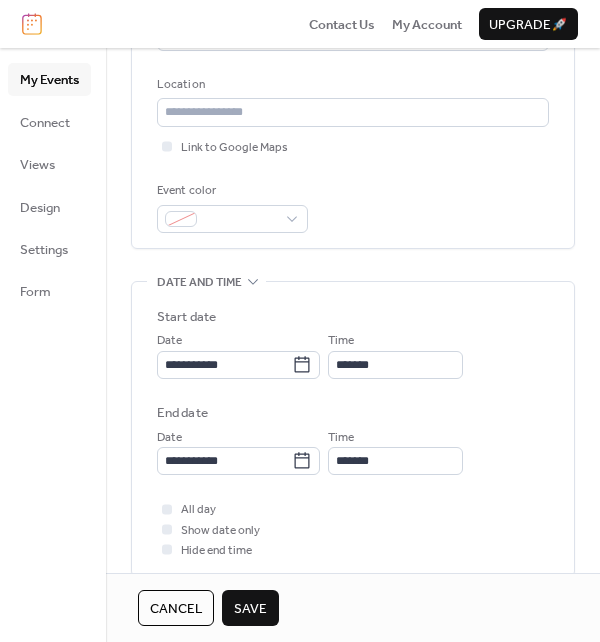 click on "Save" at bounding box center [250, 608] 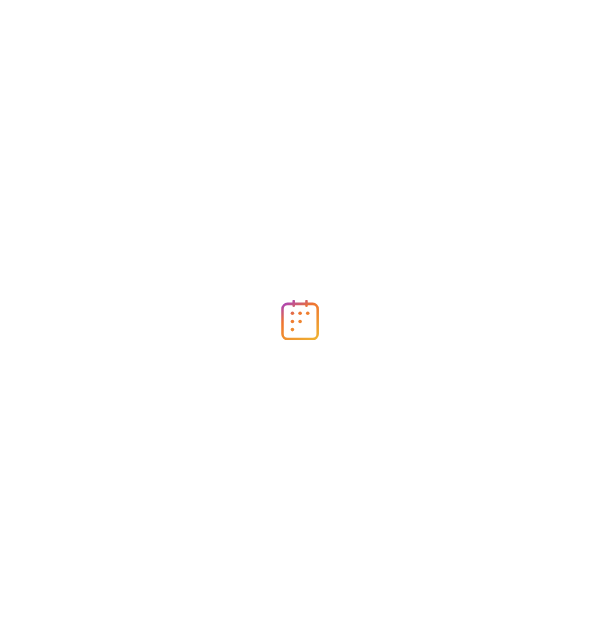 scroll, scrollTop: 0, scrollLeft: 0, axis: both 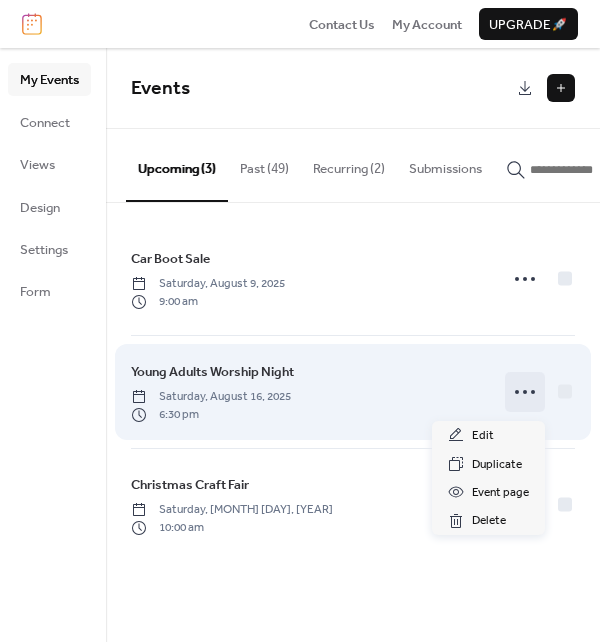 click 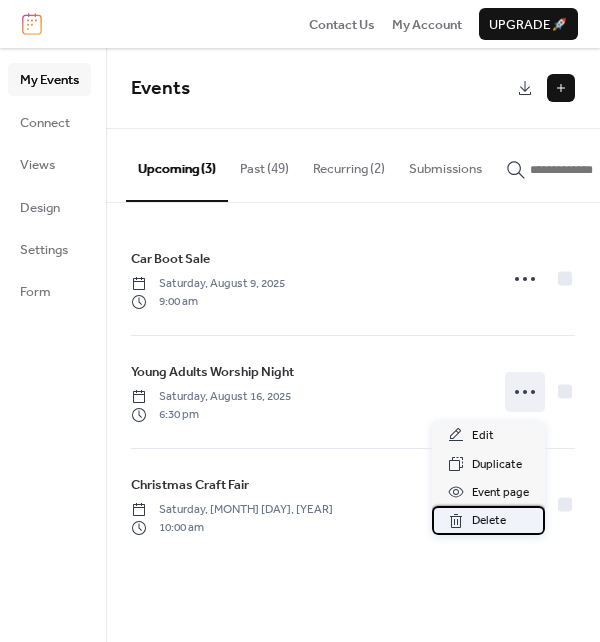 click on "Delete" at bounding box center [488, 520] 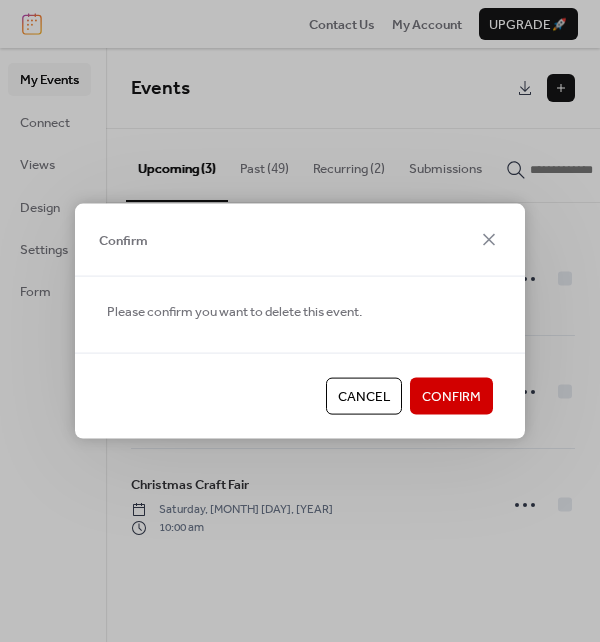 click on "Confirm" at bounding box center (451, 397) 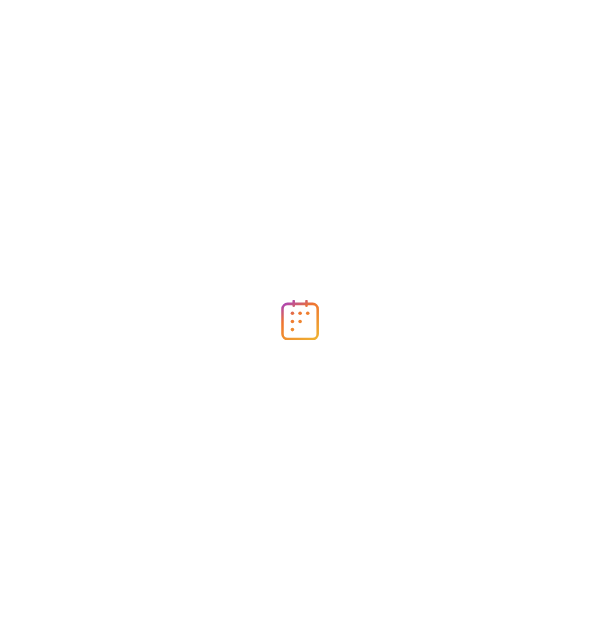 scroll, scrollTop: 0, scrollLeft: 0, axis: both 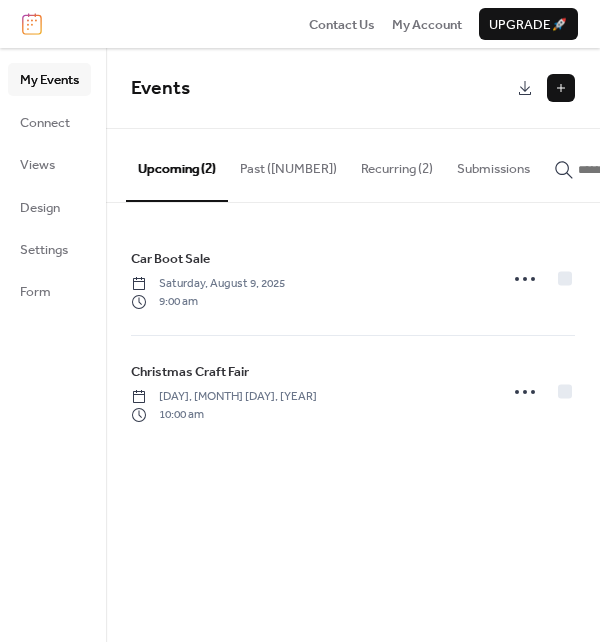 click on "Recurring (2)" at bounding box center [397, 164] 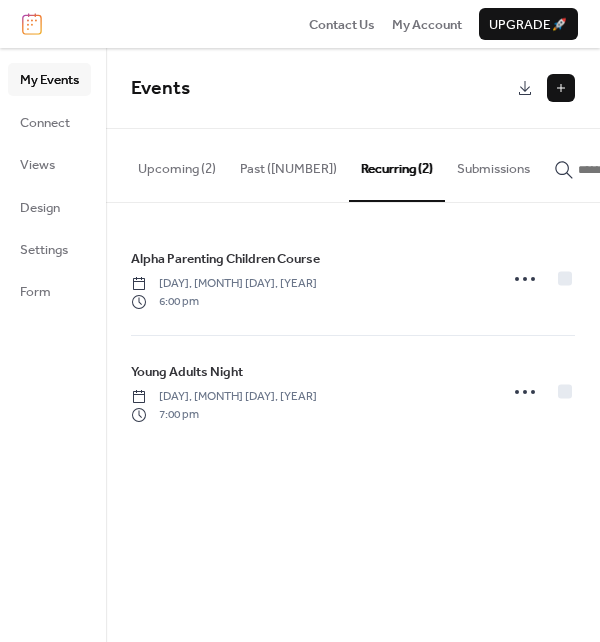 click at bounding box center [561, 88] 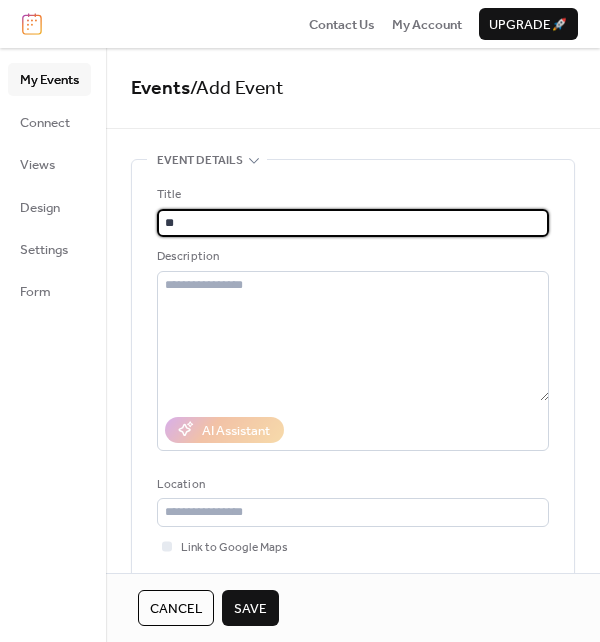 type on "*" 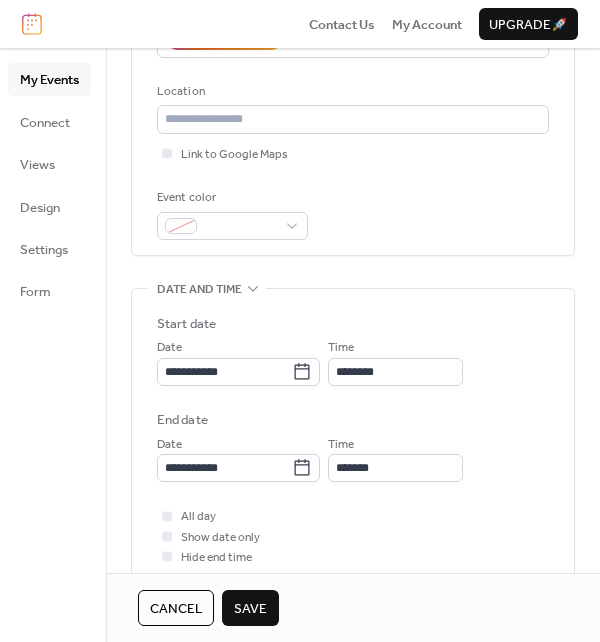 scroll, scrollTop: 400, scrollLeft: 0, axis: vertical 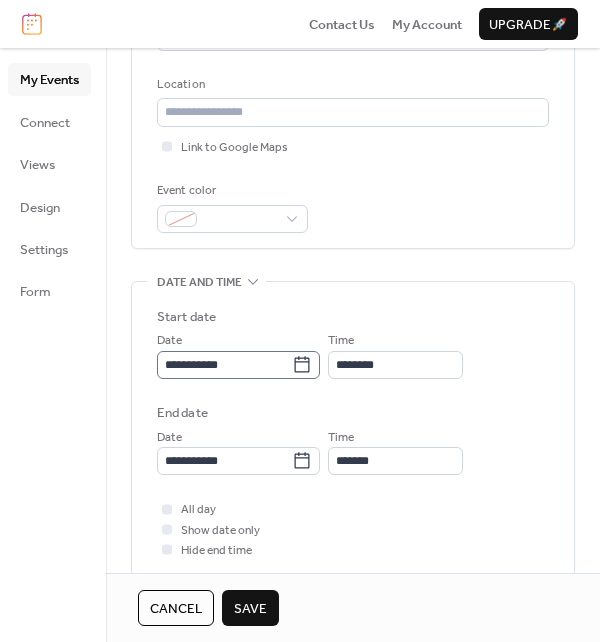 type on "**********" 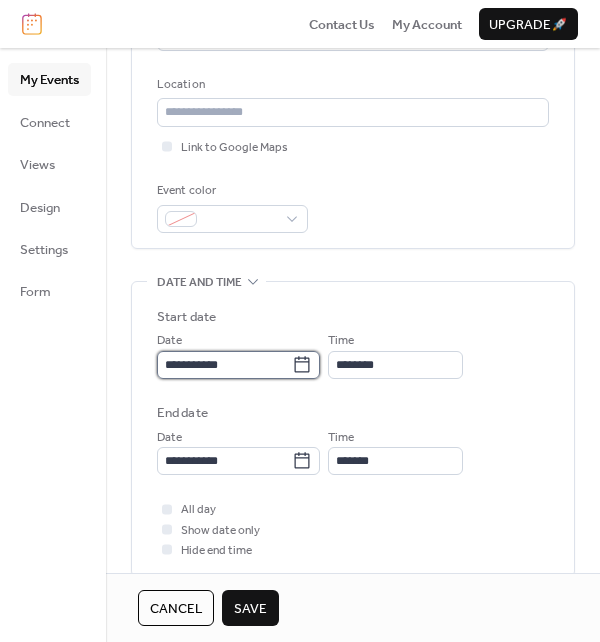 click on "**********" at bounding box center [224, 365] 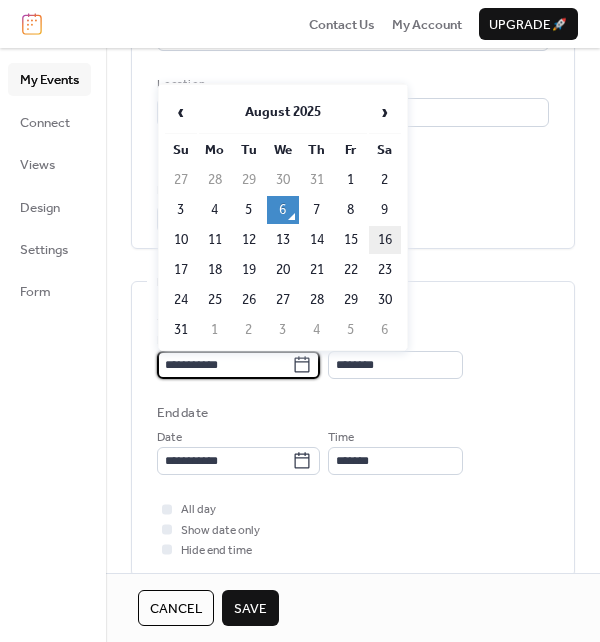 click on "16" at bounding box center (385, 240) 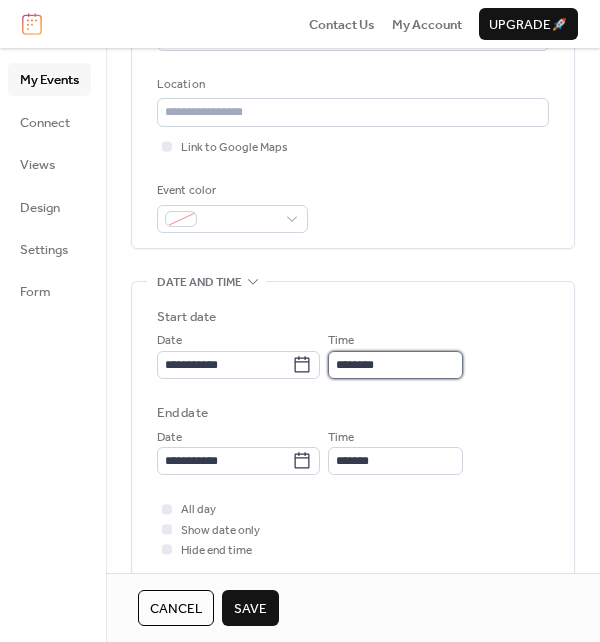 click on "********" at bounding box center (395, 365) 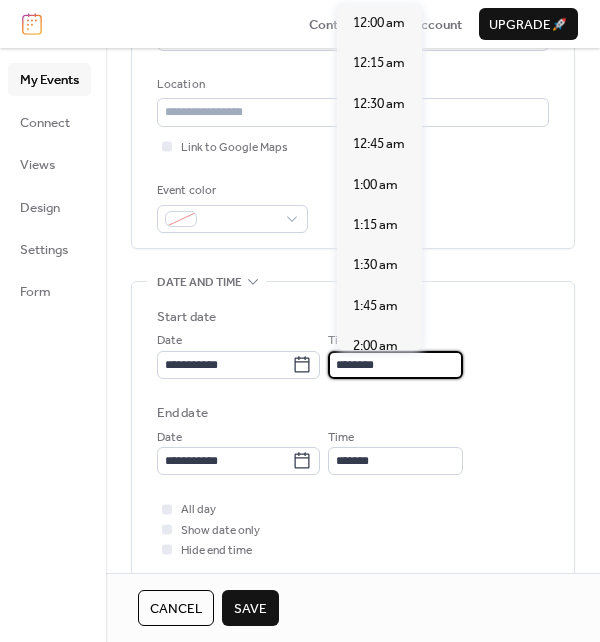 scroll, scrollTop: 1939, scrollLeft: 0, axis: vertical 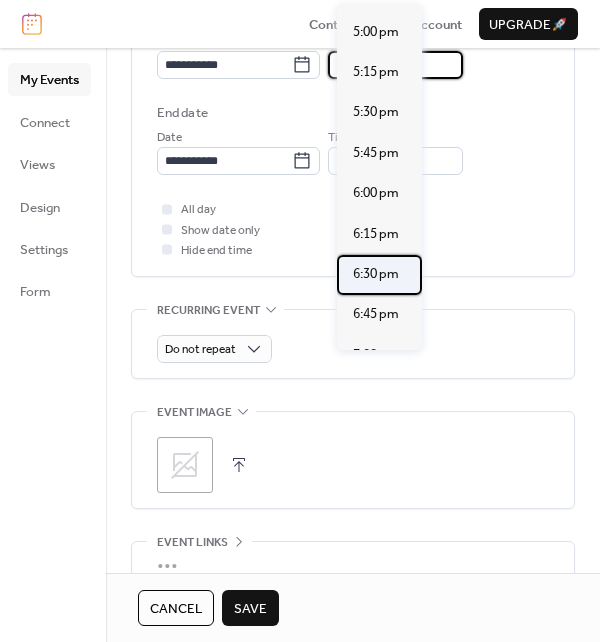 click on "6:30 pm" at bounding box center [376, 274] 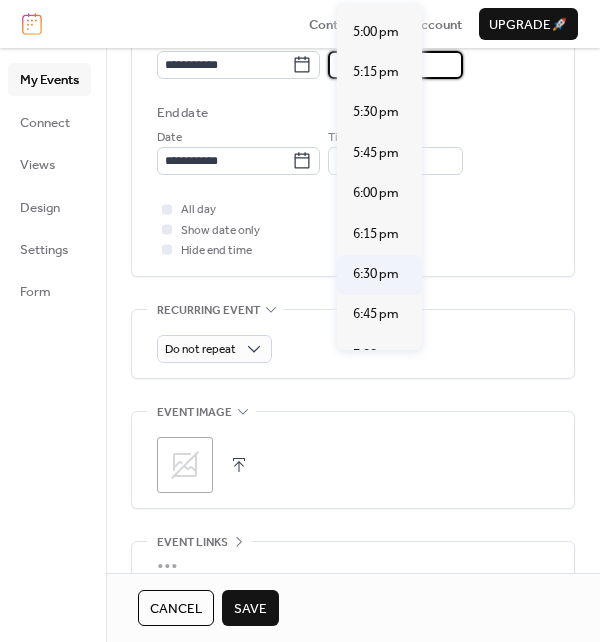 type on "*******" 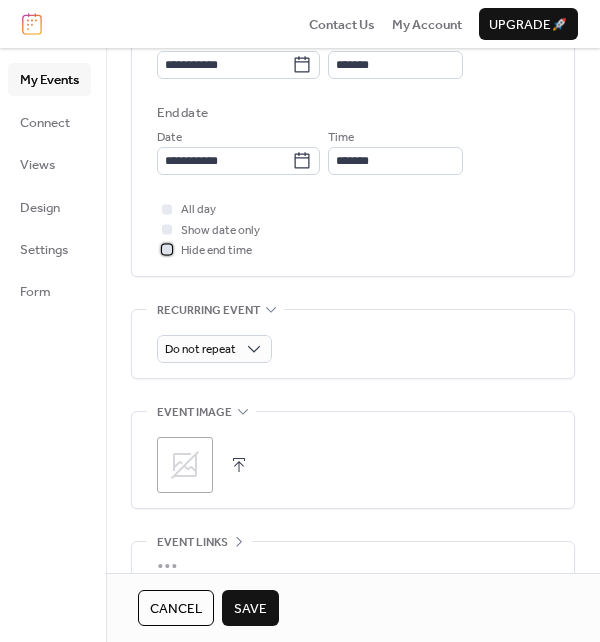 click at bounding box center (167, 250) 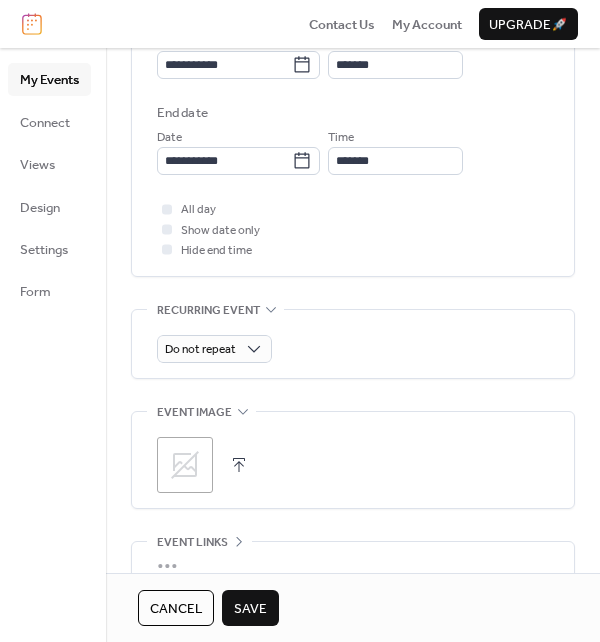 click on "Save" at bounding box center (250, 609) 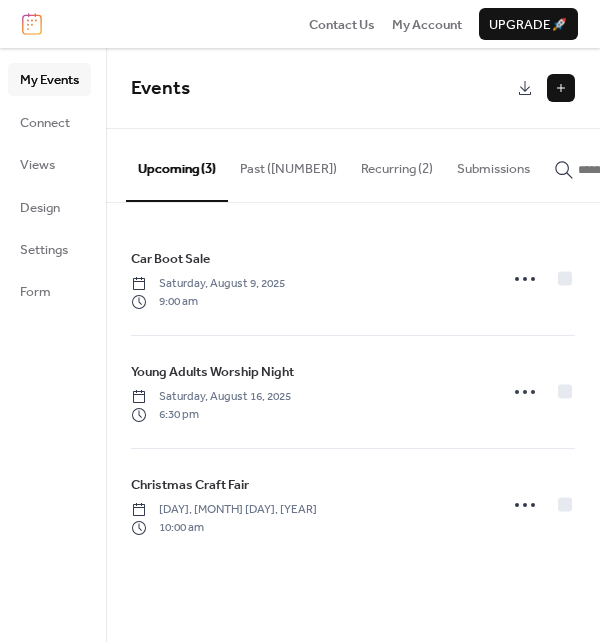 click on "Recurring (2)" at bounding box center [397, 164] 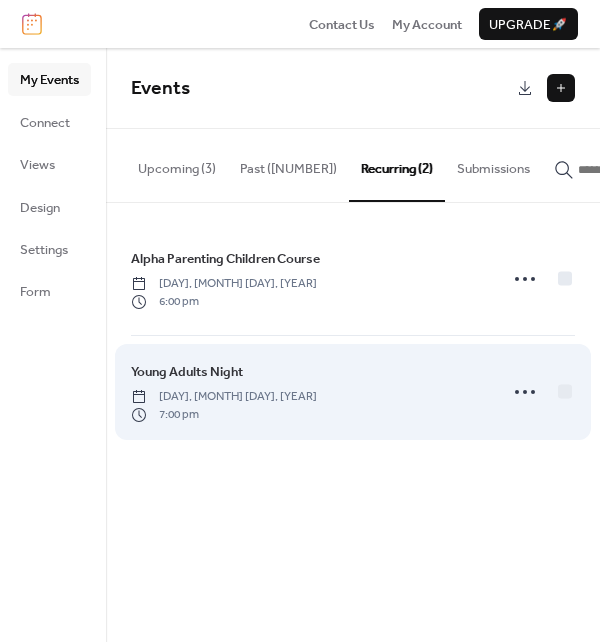 click on "[DAY], [MONTH] [DAY], [YEAR] [TIME]" at bounding box center [353, 392] 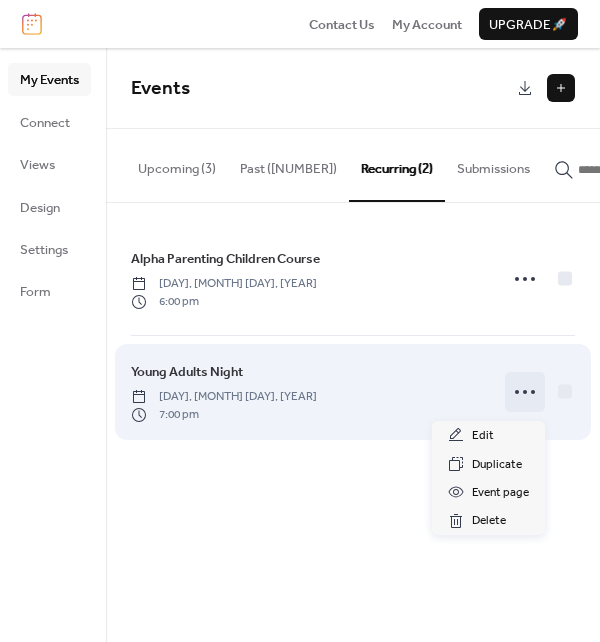 click 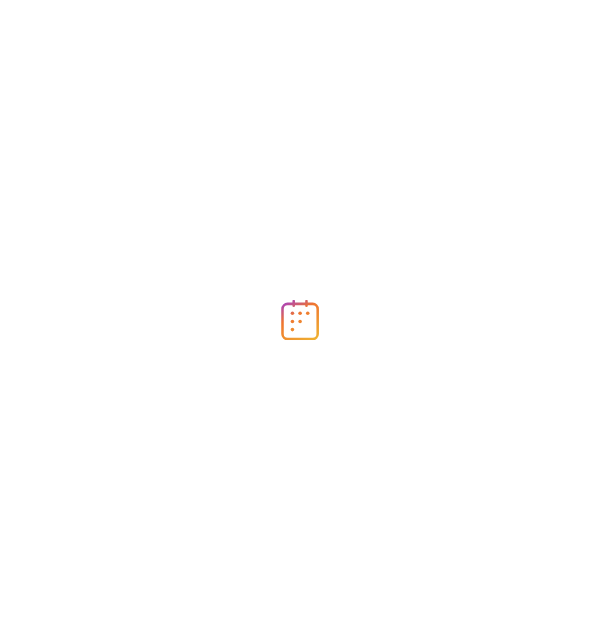 scroll, scrollTop: 0, scrollLeft: 0, axis: both 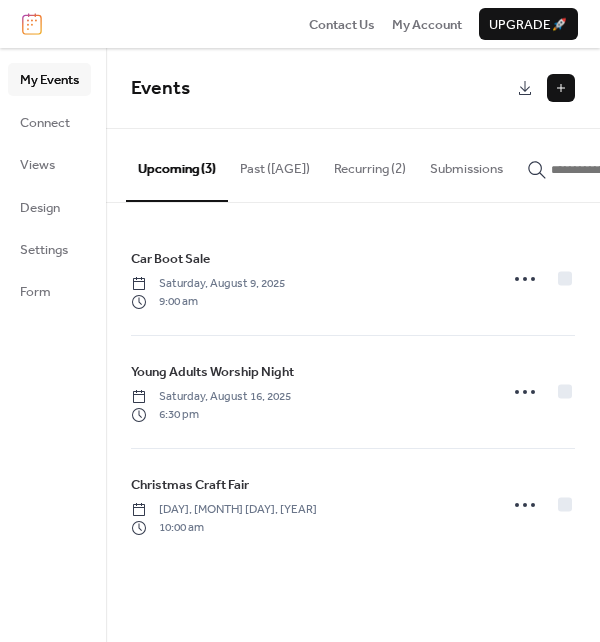 click at bounding box center (561, 88) 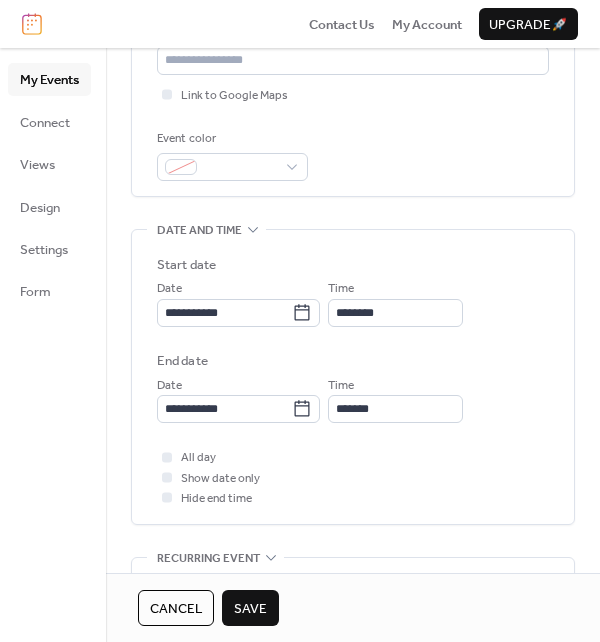 scroll, scrollTop: 500, scrollLeft: 0, axis: vertical 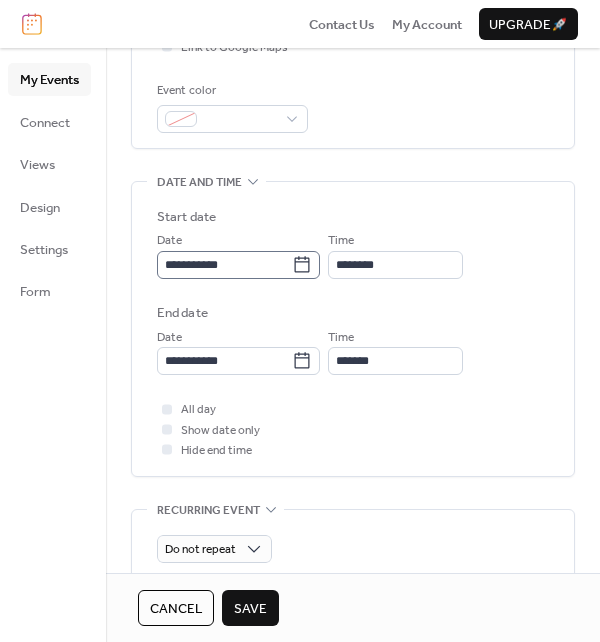 type on "**********" 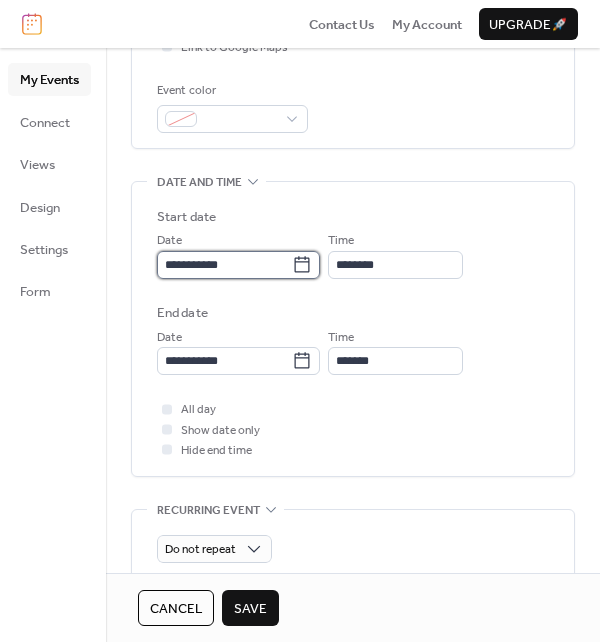 click on "**********" at bounding box center [224, 265] 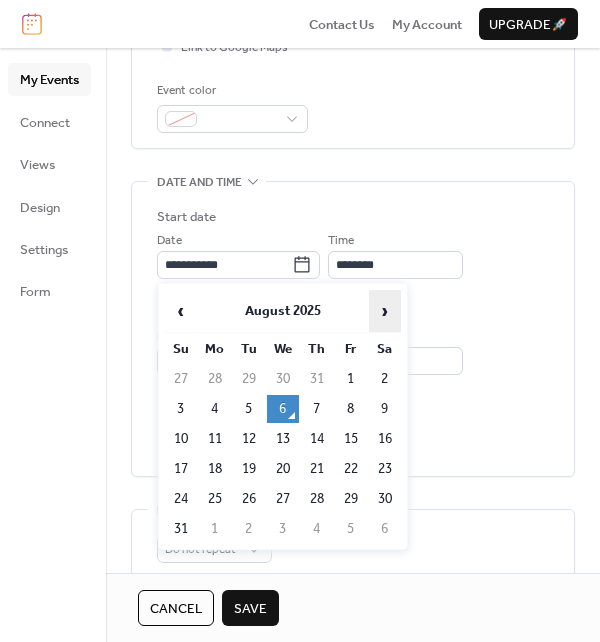 click on "›" at bounding box center (385, 311) 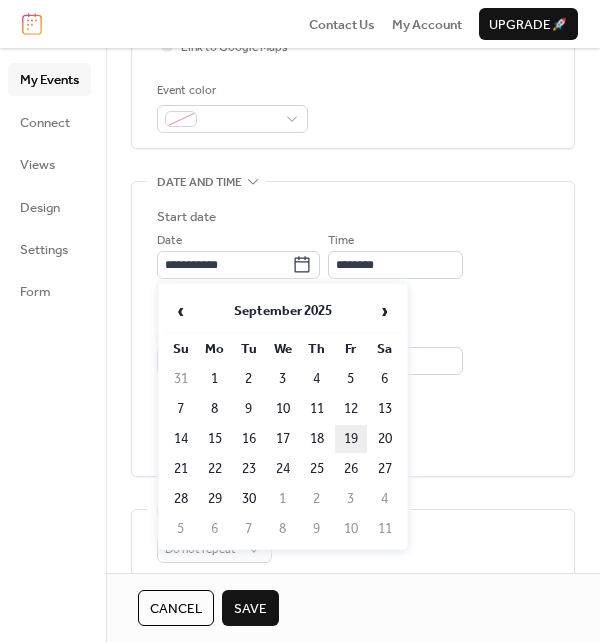 click on "19" at bounding box center (351, 439) 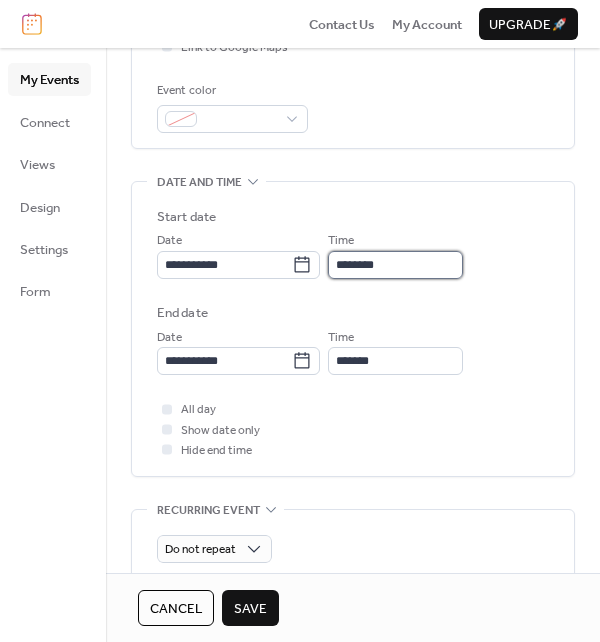 click on "********" at bounding box center (395, 265) 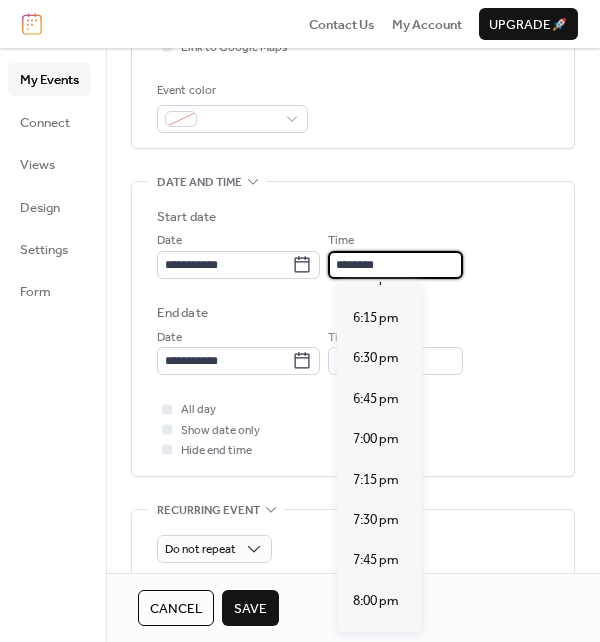 scroll, scrollTop: 2939, scrollLeft: 0, axis: vertical 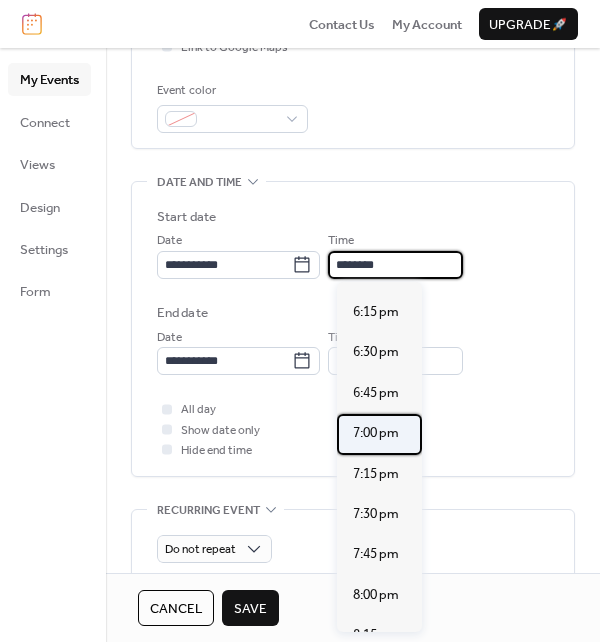 click on "7:00 pm" at bounding box center [376, 433] 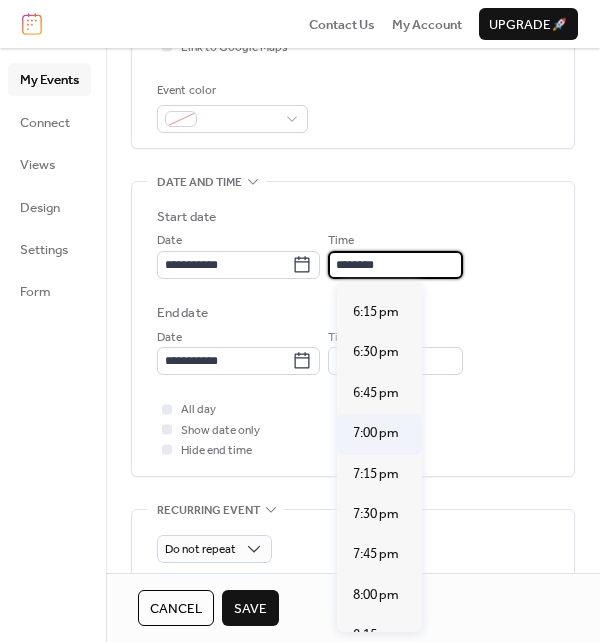 type on "*******" 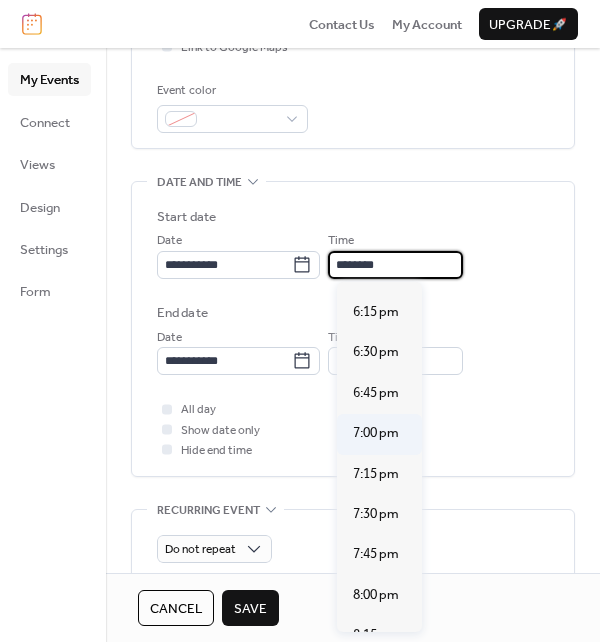 type on "*******" 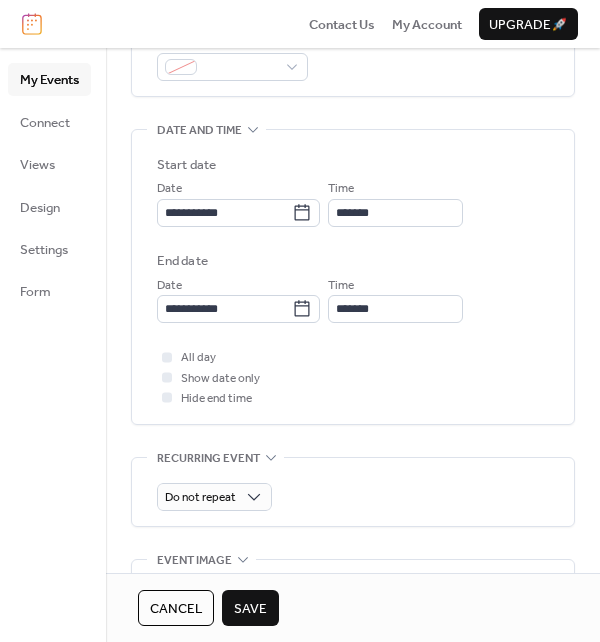 scroll, scrollTop: 600, scrollLeft: 0, axis: vertical 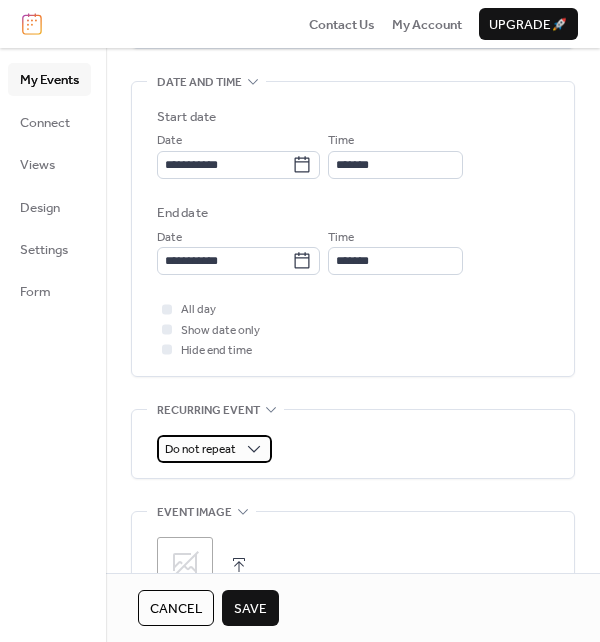 click on "Do not repeat" at bounding box center (214, 449) 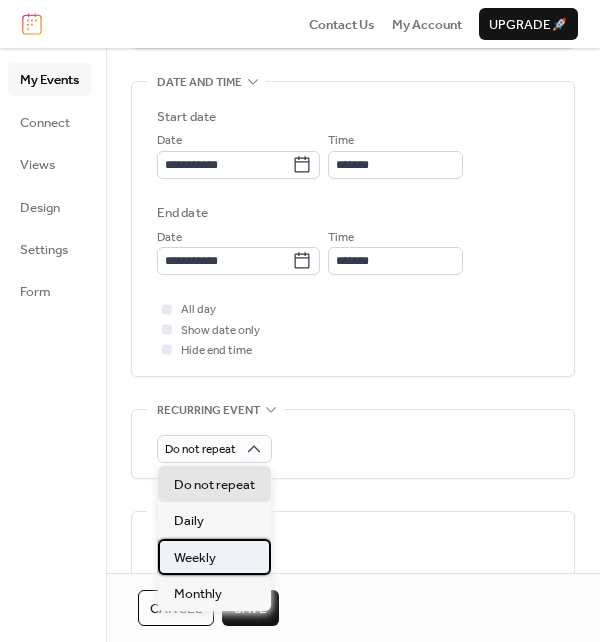 click on "Weekly" at bounding box center (214, 557) 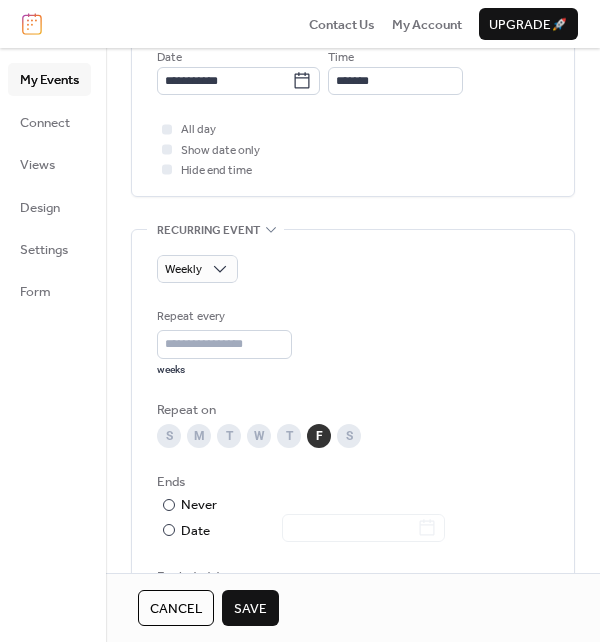 scroll, scrollTop: 800, scrollLeft: 0, axis: vertical 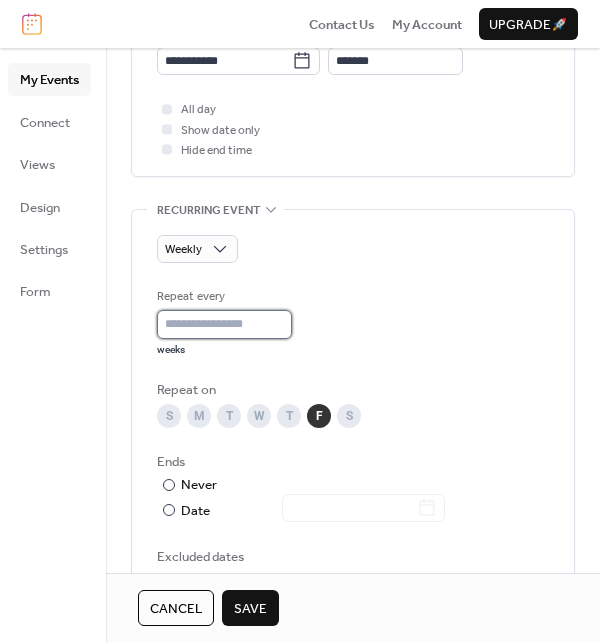 click on "*" at bounding box center [224, 324] 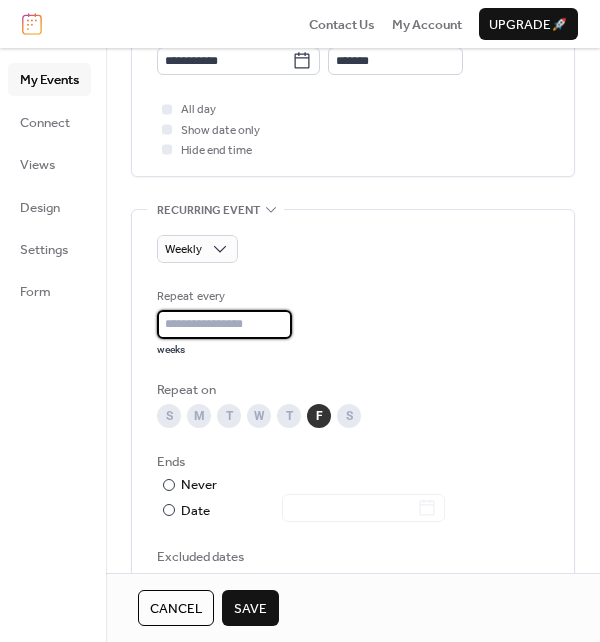 type on "*" 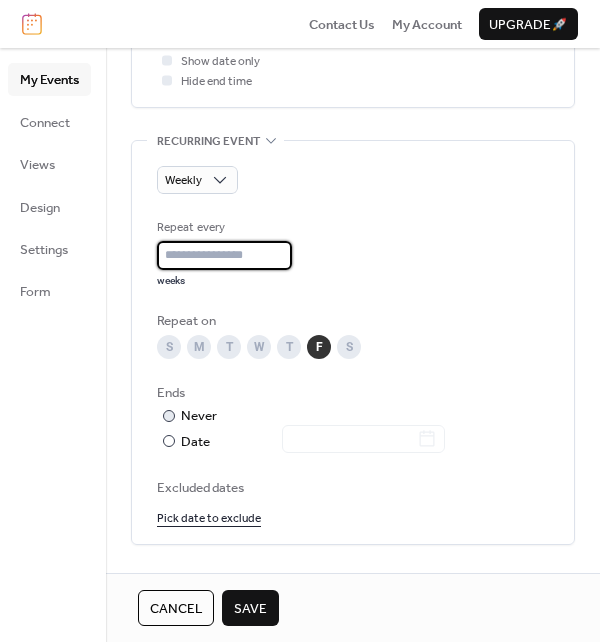 scroll, scrollTop: 900, scrollLeft: 0, axis: vertical 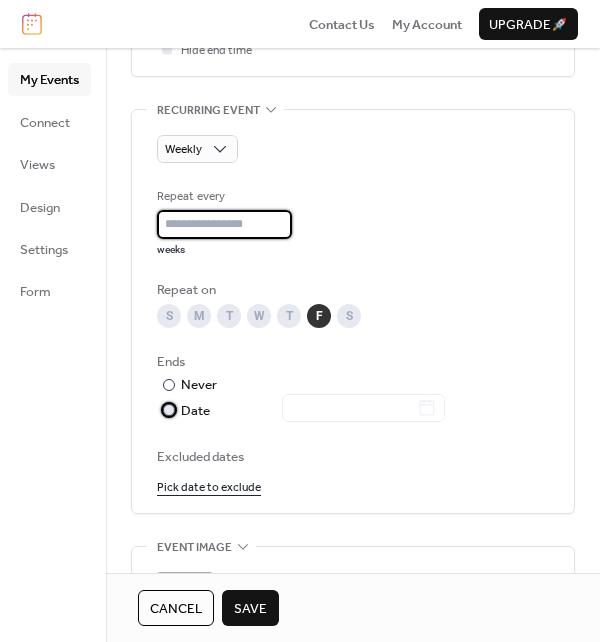 click at bounding box center (169, 410) 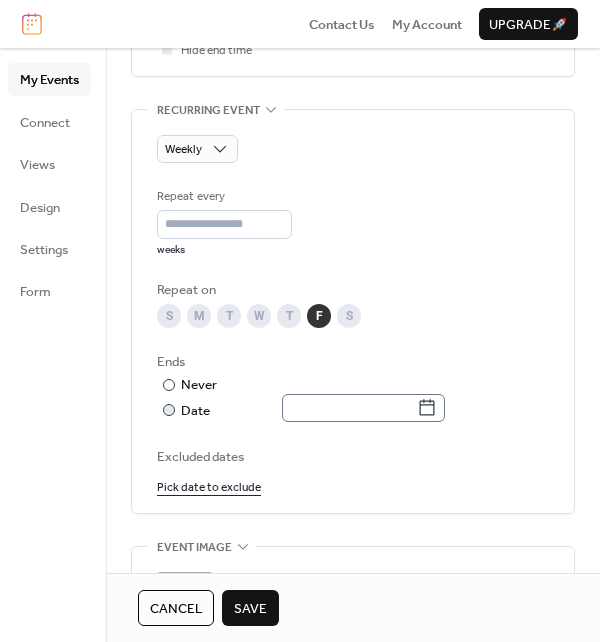click 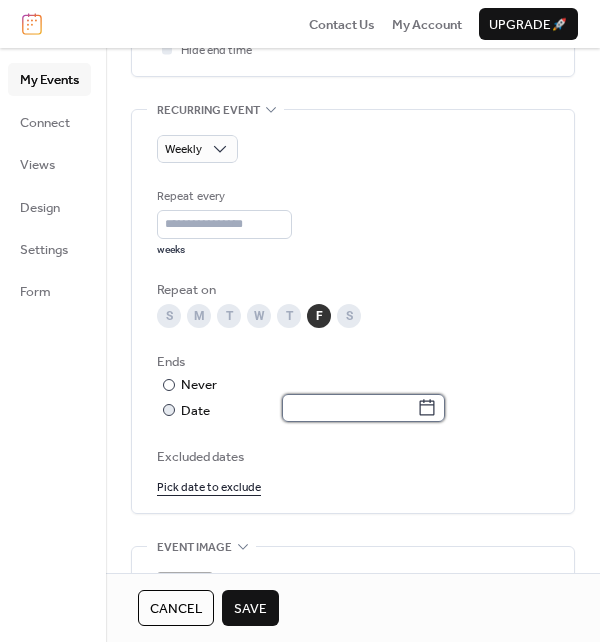 click at bounding box center [349, 408] 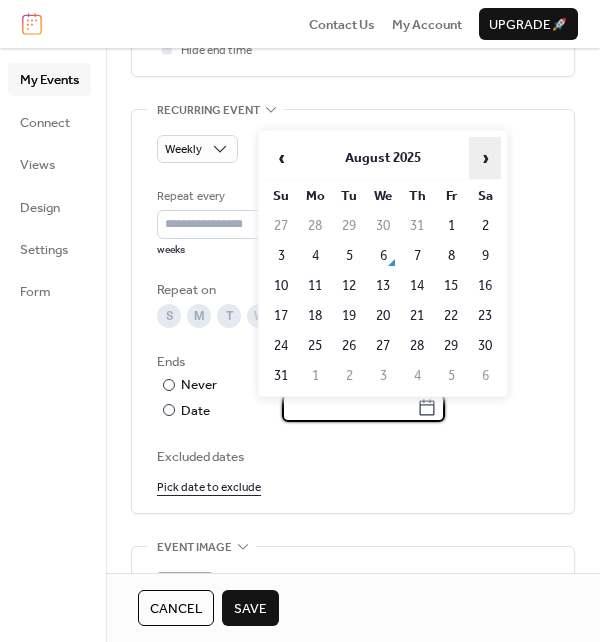 click on "›" at bounding box center [485, 158] 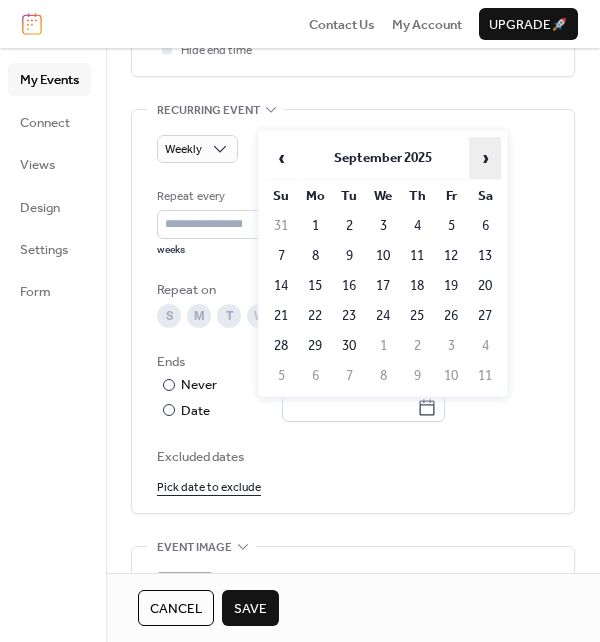 click on "›" at bounding box center [485, 158] 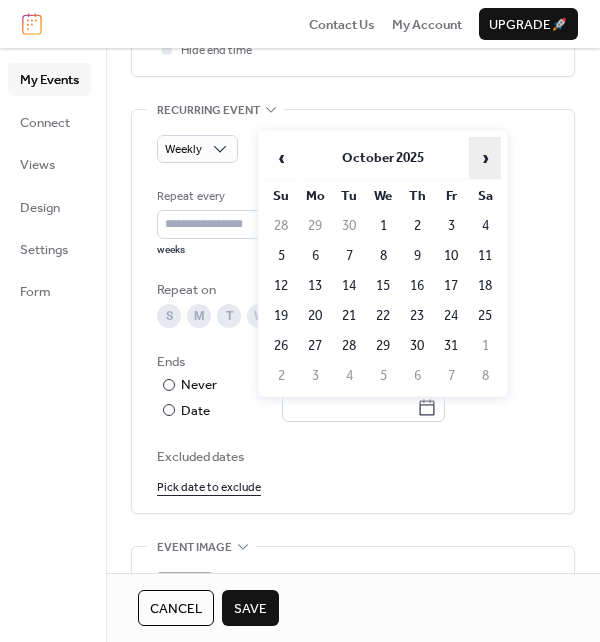 click on "›" at bounding box center (485, 158) 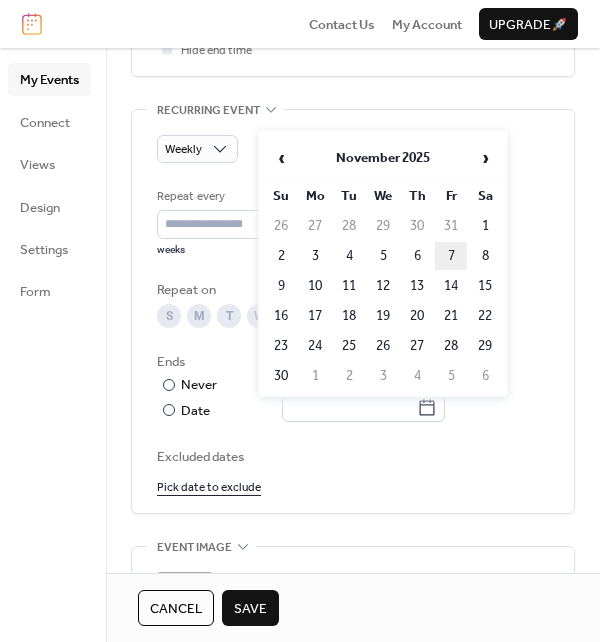 click on "7" at bounding box center (451, 256) 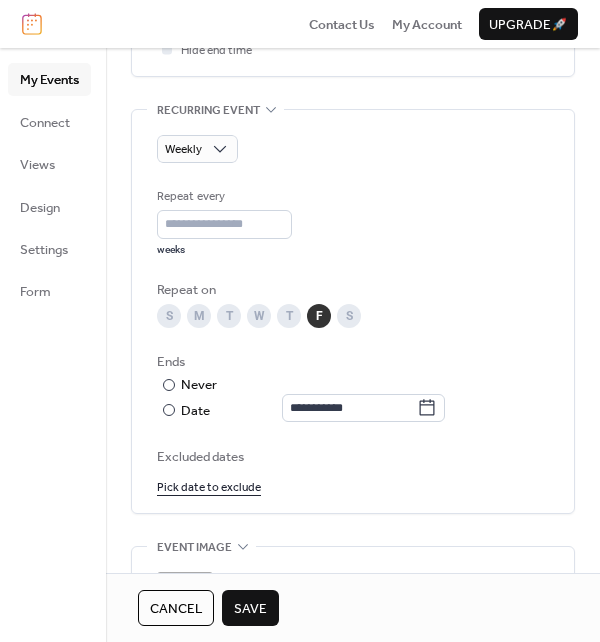 click on "Save" at bounding box center [250, 609] 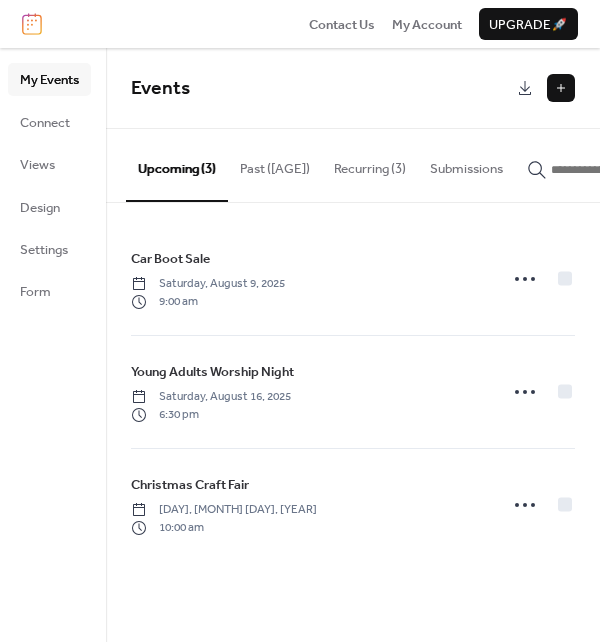 click on "Recurring (3)" at bounding box center (370, 164) 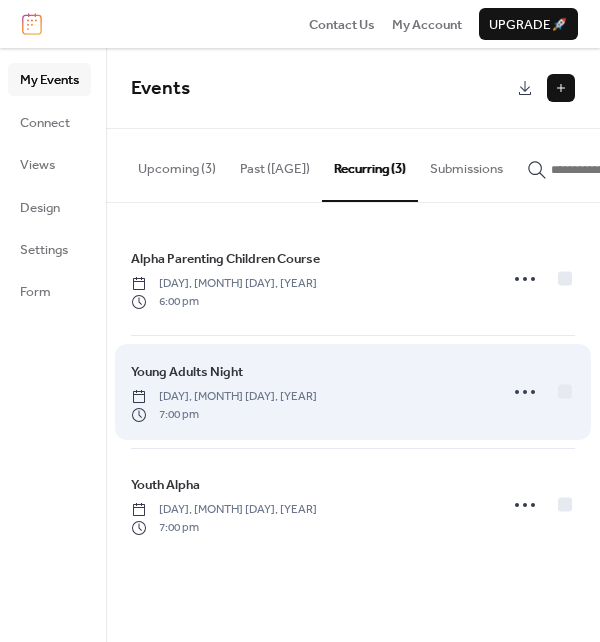 click on "[DAY], [MONTH] [DAY], [YEAR] [TIME]" at bounding box center (308, 392) 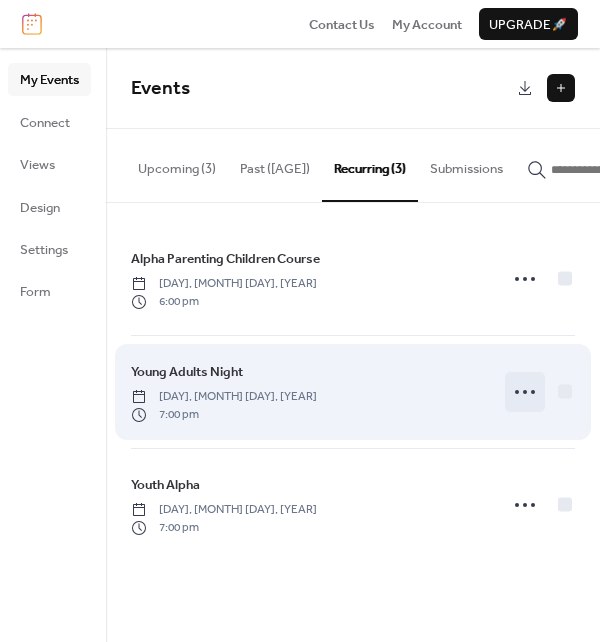 click 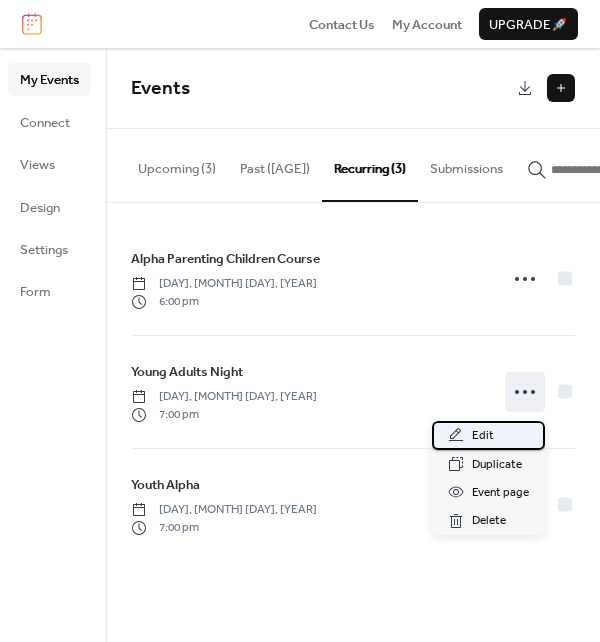 click on "Edit" at bounding box center (483, 436) 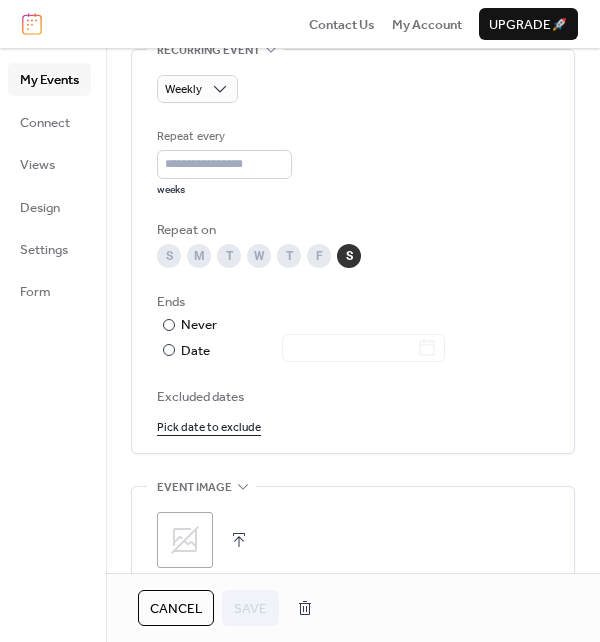 scroll, scrollTop: 1000, scrollLeft: 0, axis: vertical 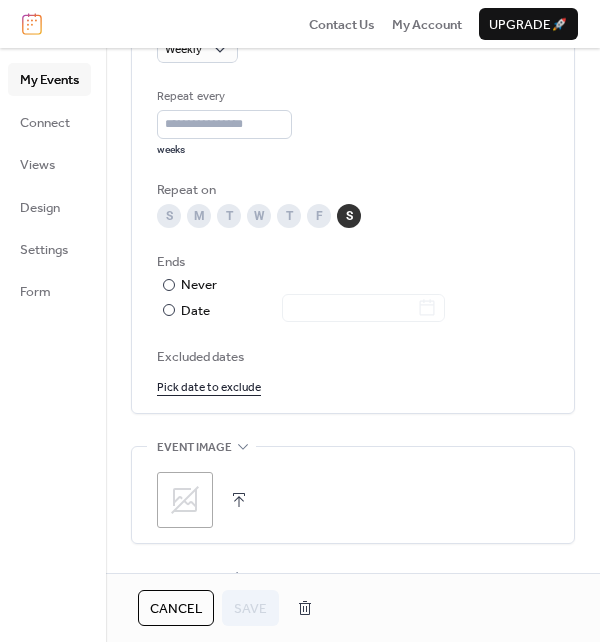 click on "Pick date to exclude" at bounding box center (209, 386) 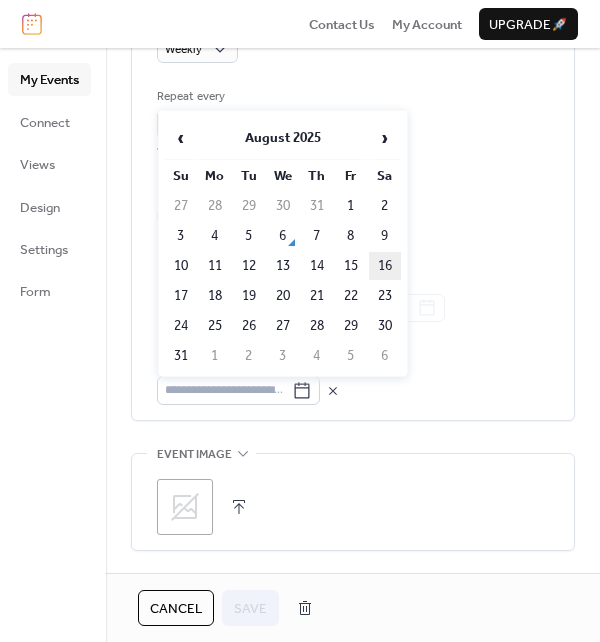 click on "16" at bounding box center (385, 266) 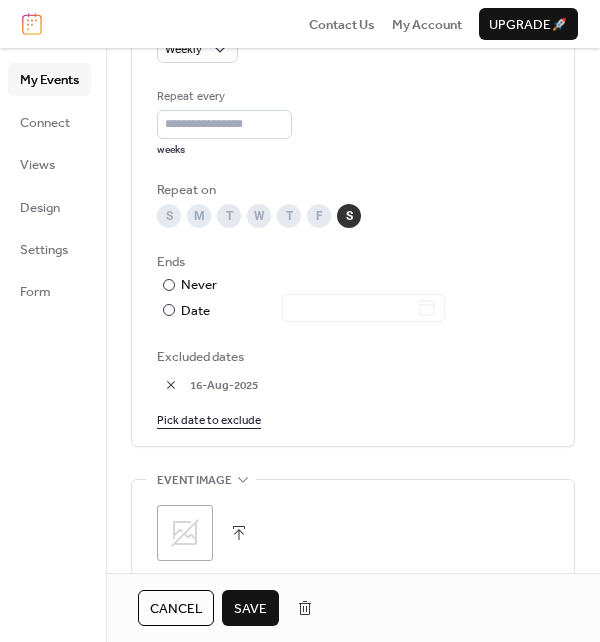 click on "Save" at bounding box center [250, 609] 